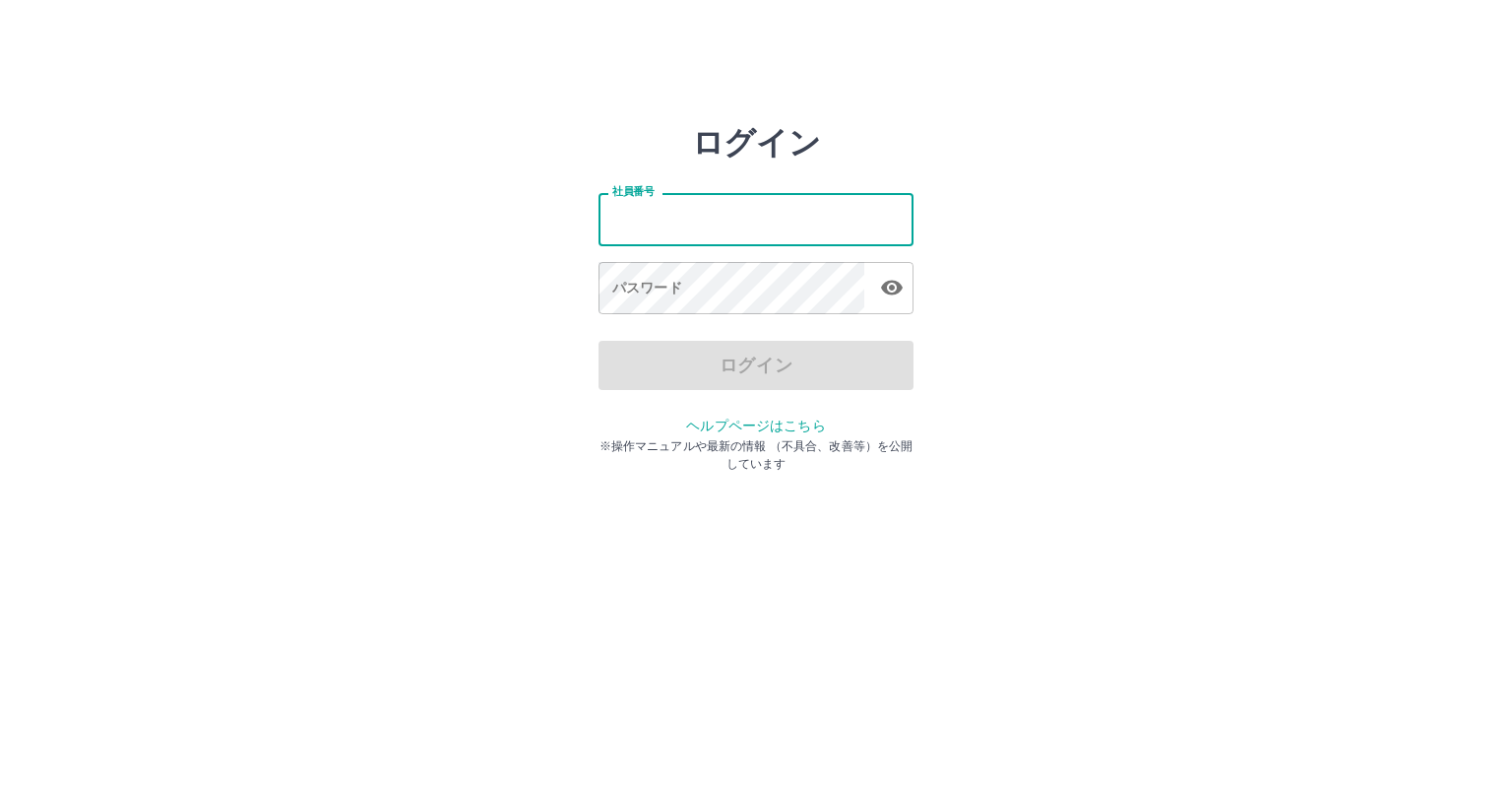 scroll, scrollTop: 0, scrollLeft: 0, axis: both 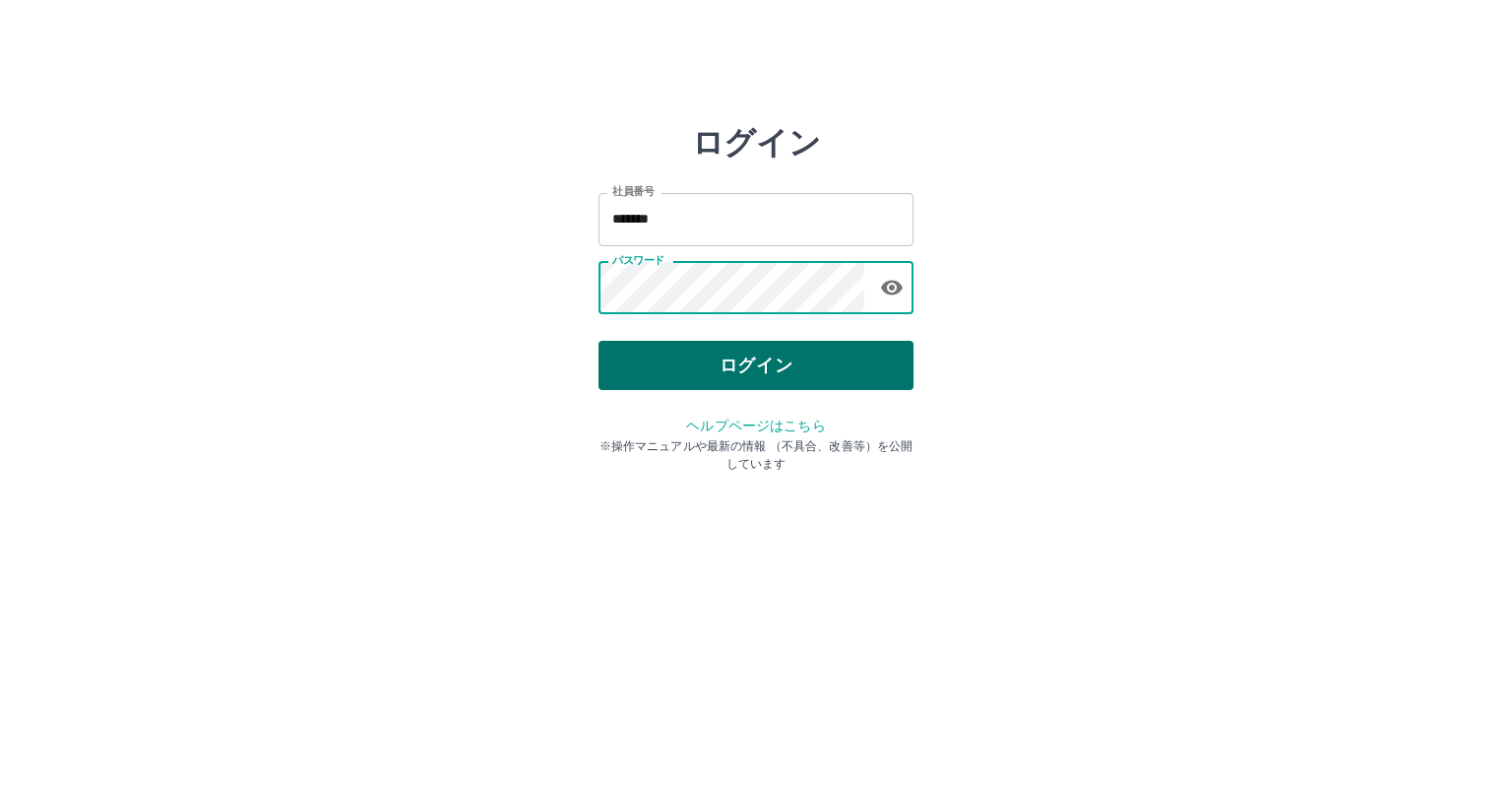 click on "ログイン" at bounding box center [756, 365] 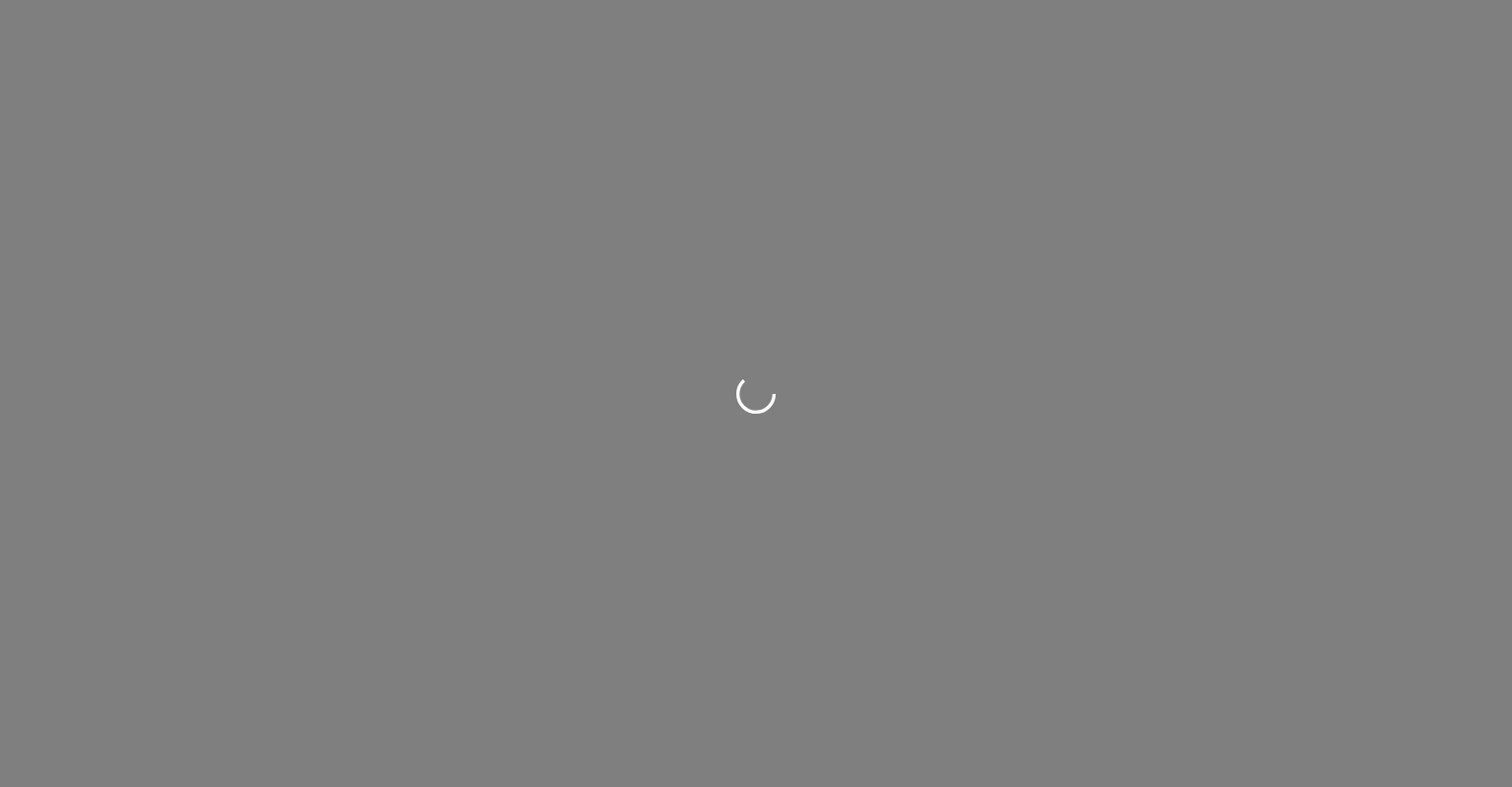 scroll, scrollTop: 0, scrollLeft: 0, axis: both 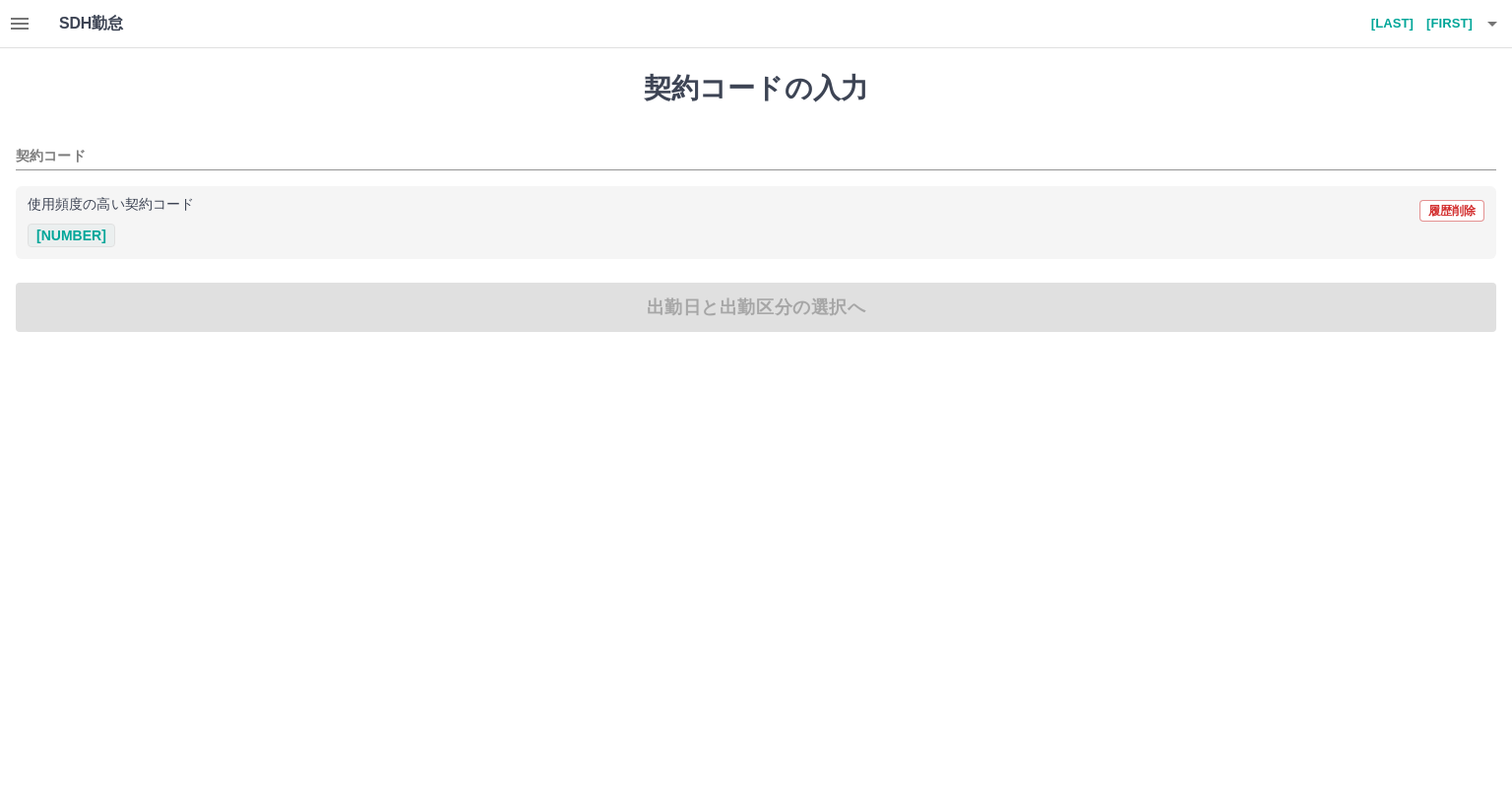 click on "[NUMBER]" at bounding box center [71, 235] 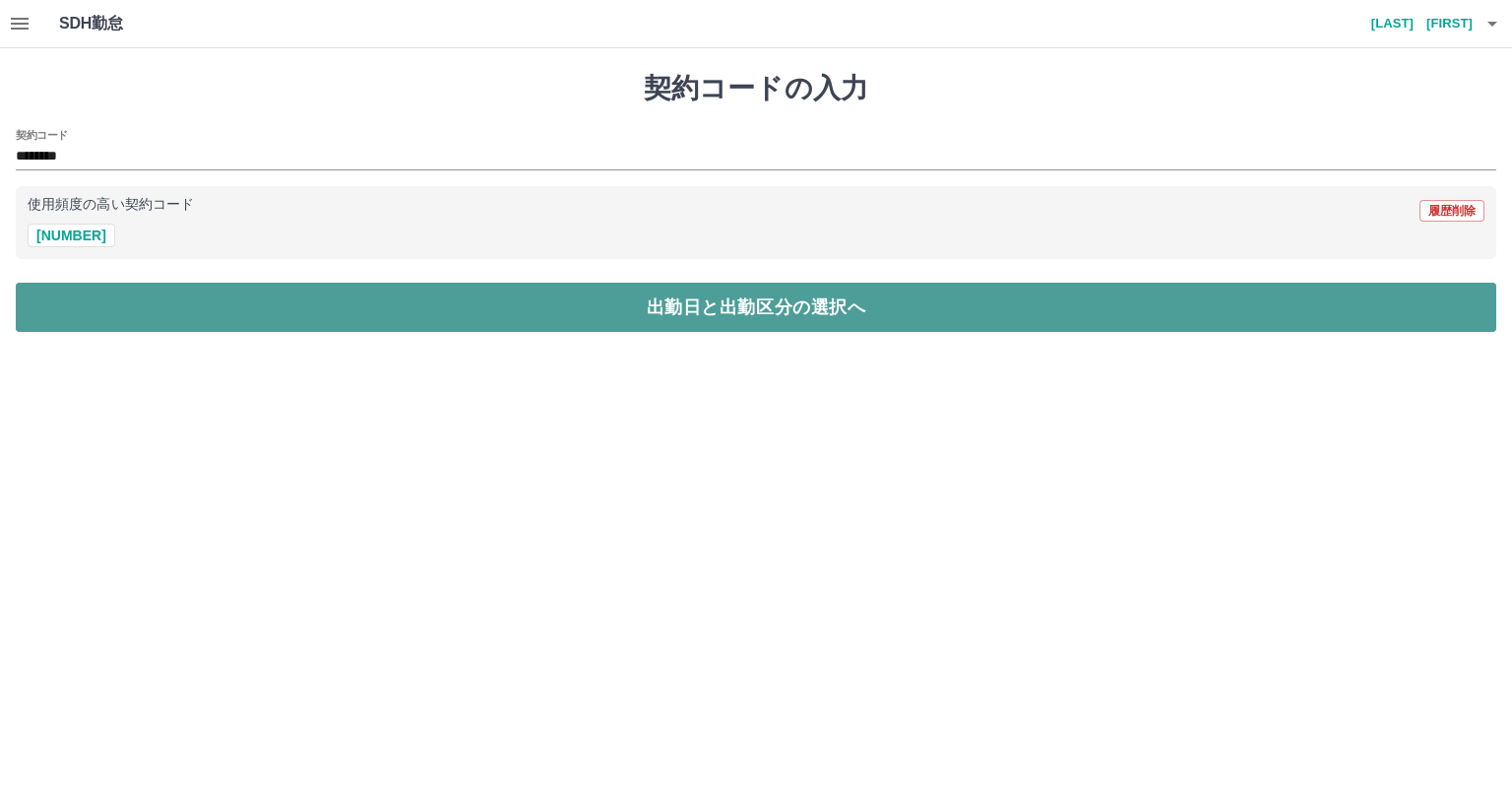 click on "出勤日と出勤区分の選択へ" at bounding box center (756, 307) 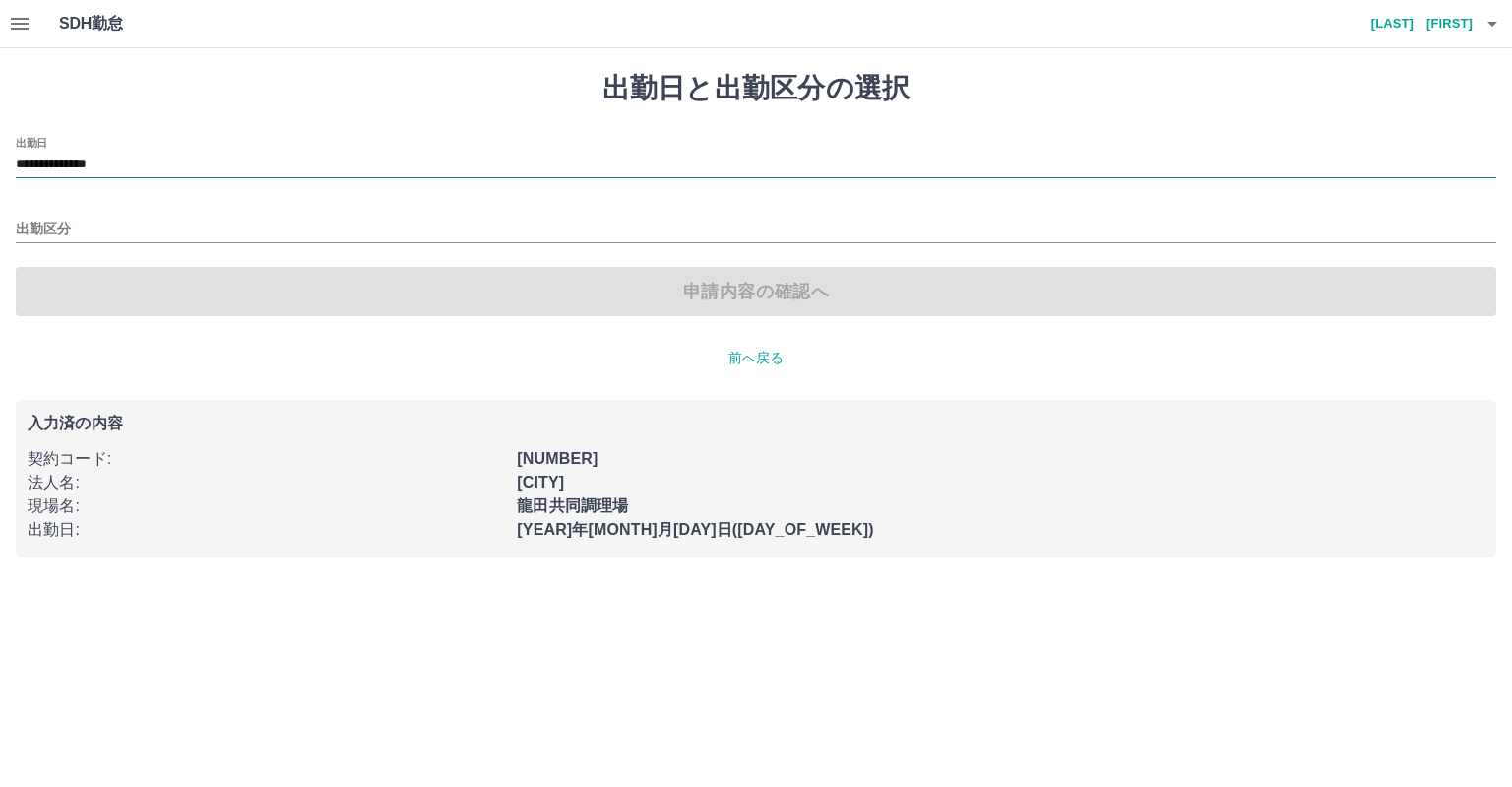 click on "**********" at bounding box center (756, 164) 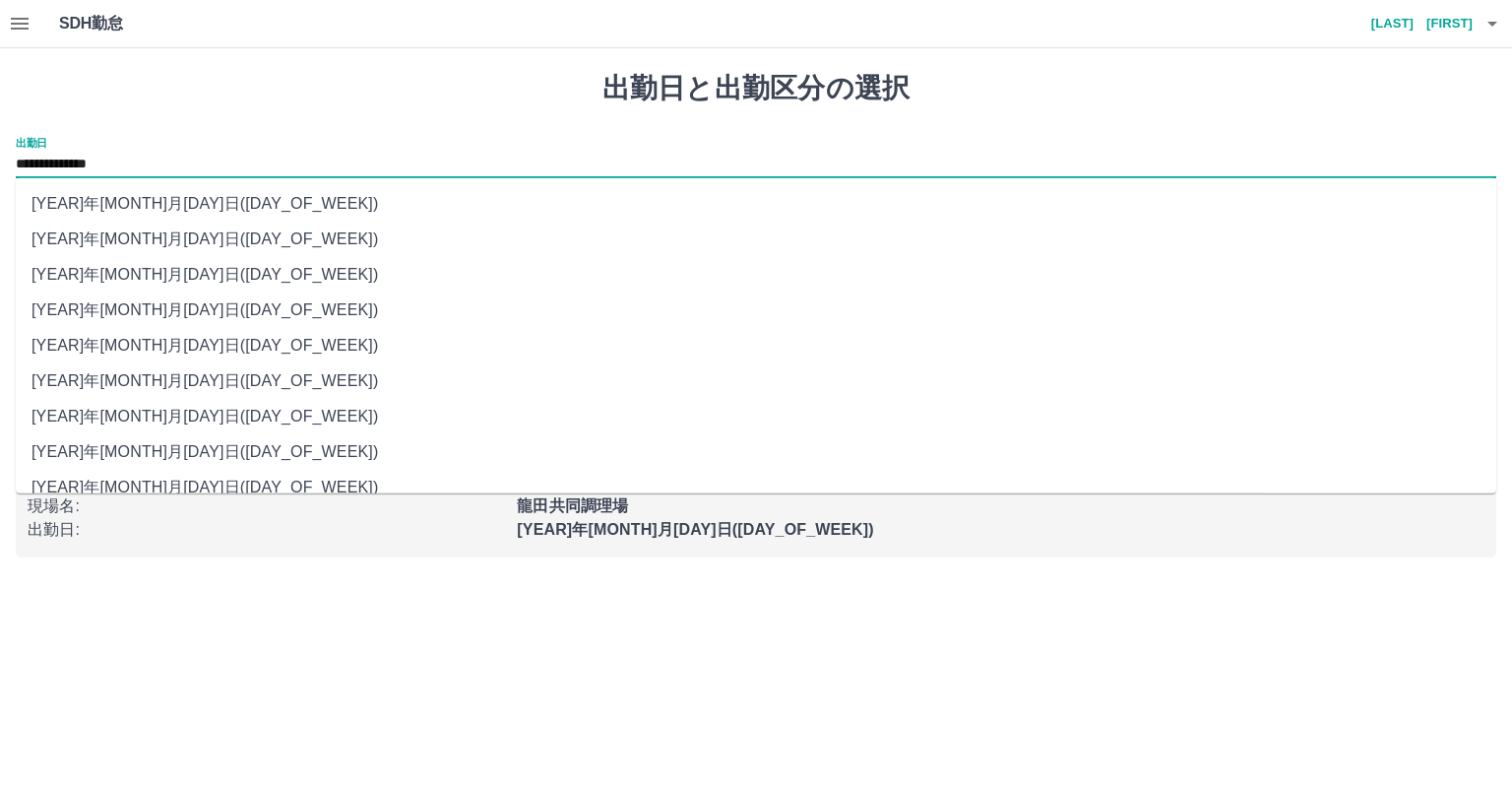 click on "[YEAR]年[MONTH]月[DAY]日([DAY_OF_WEEK])" at bounding box center (756, 275) 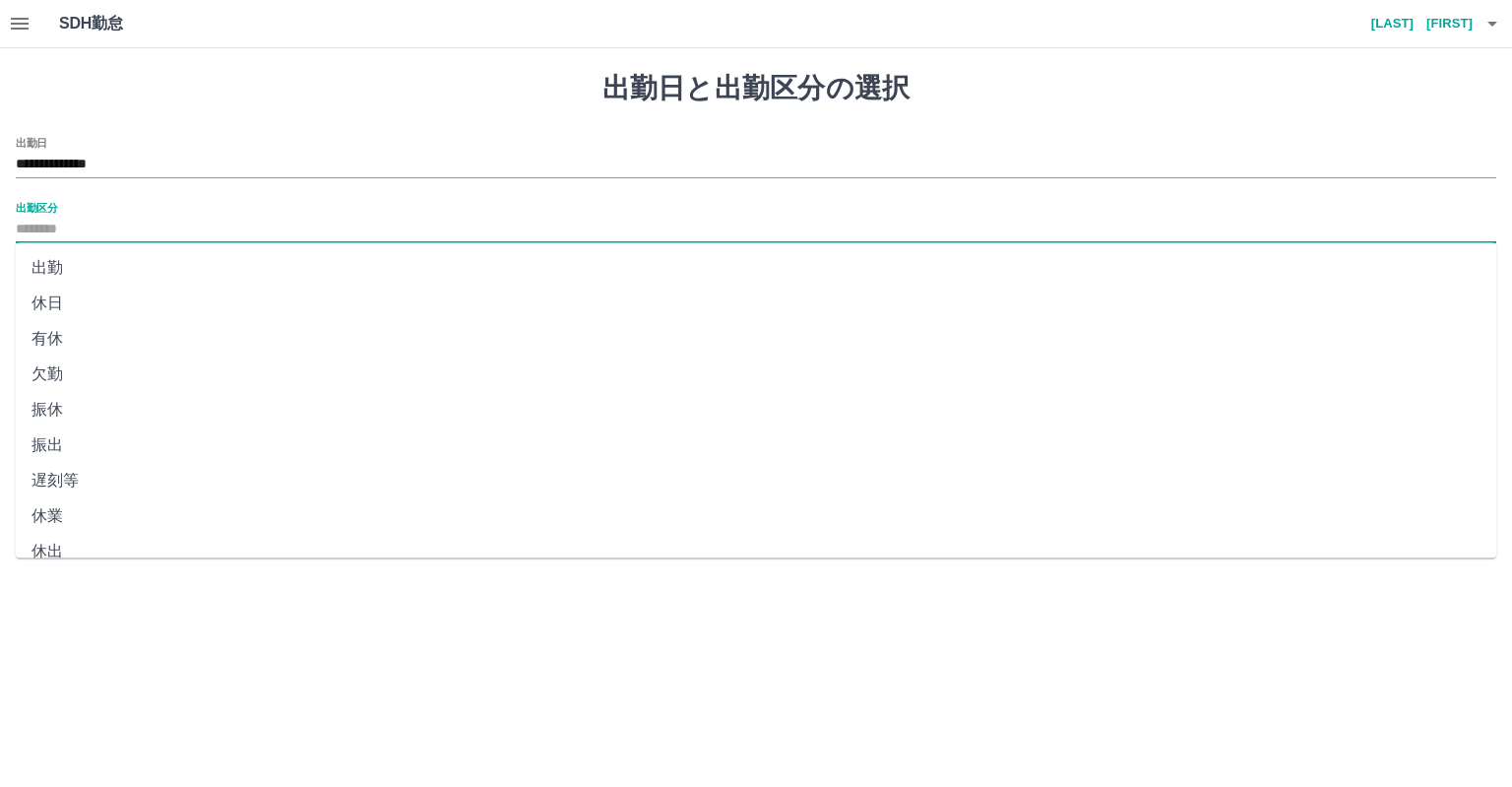 click on "出勤区分" at bounding box center [756, 230] 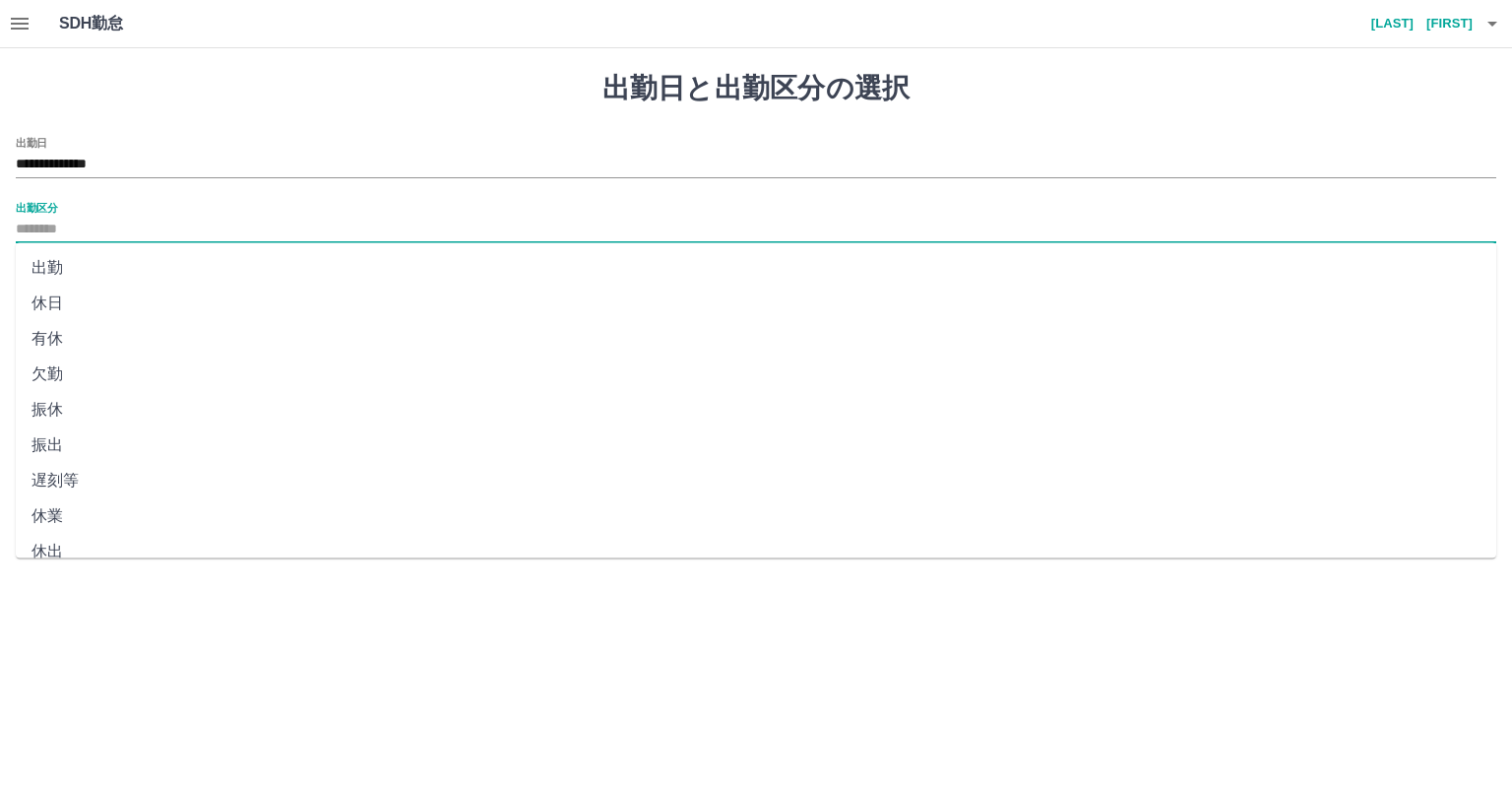 click on "出勤" at bounding box center [756, 268] 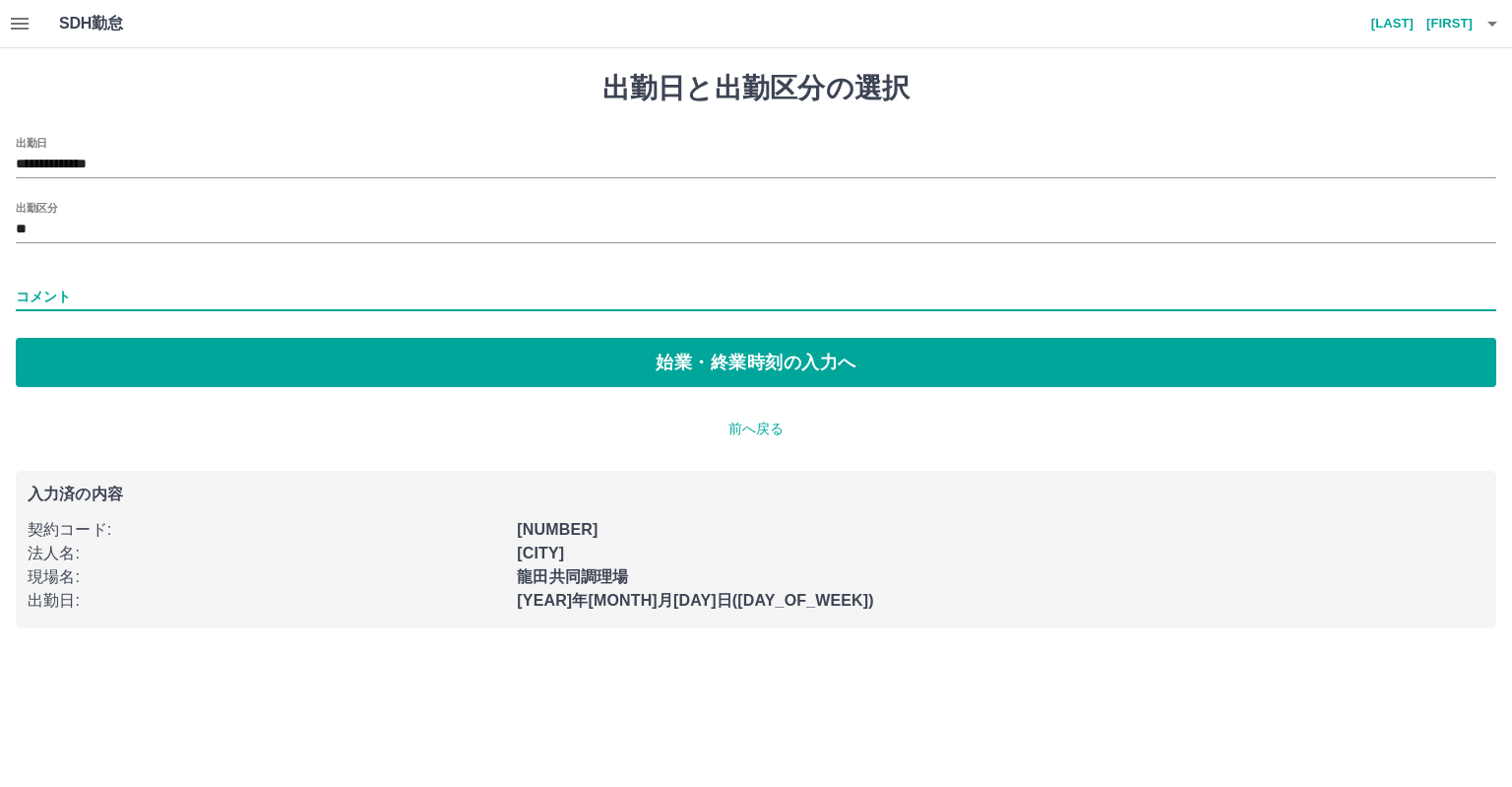 click on "コメント" at bounding box center [756, 296] 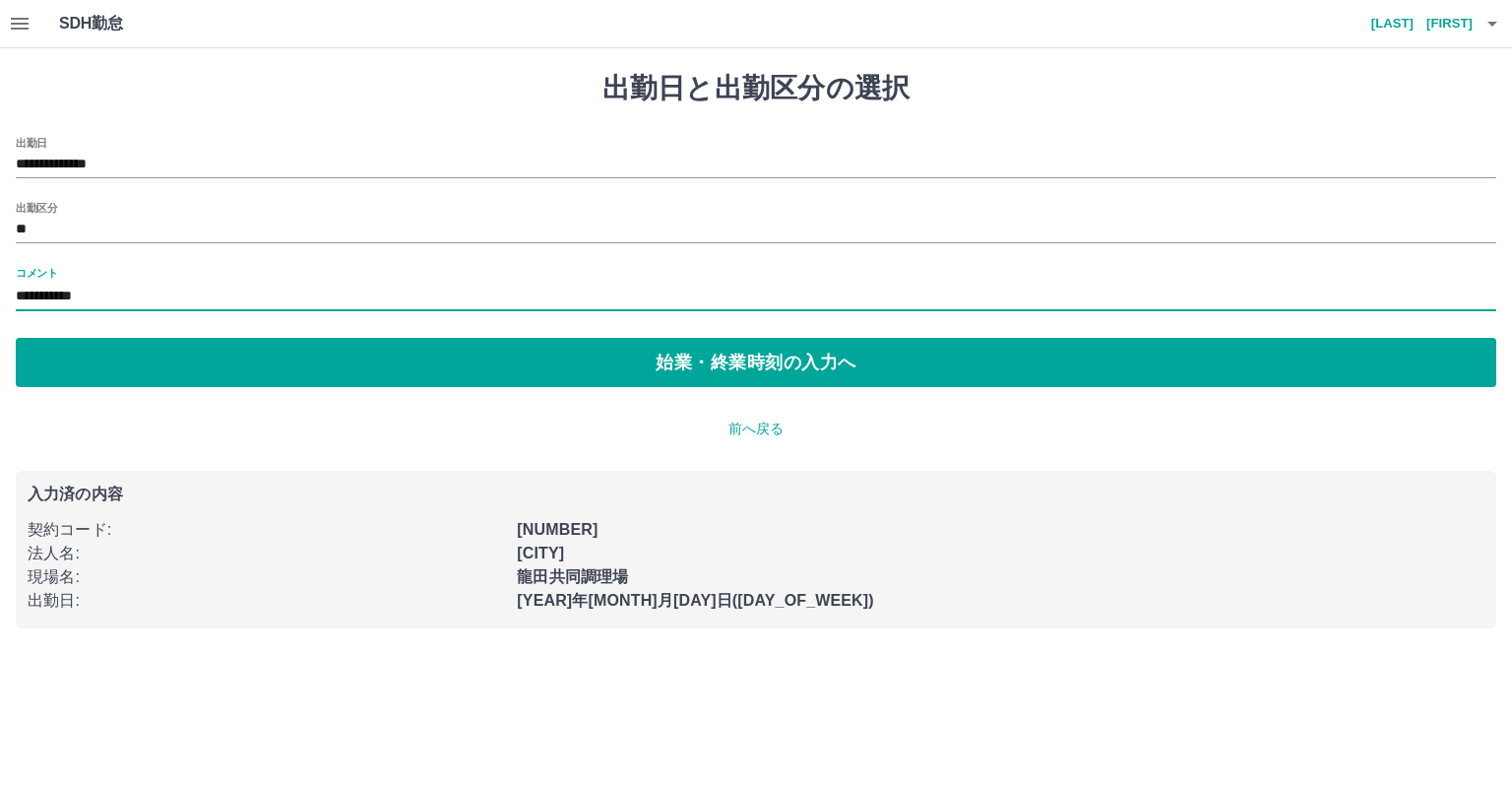 click on "**********" at bounding box center [756, 296] 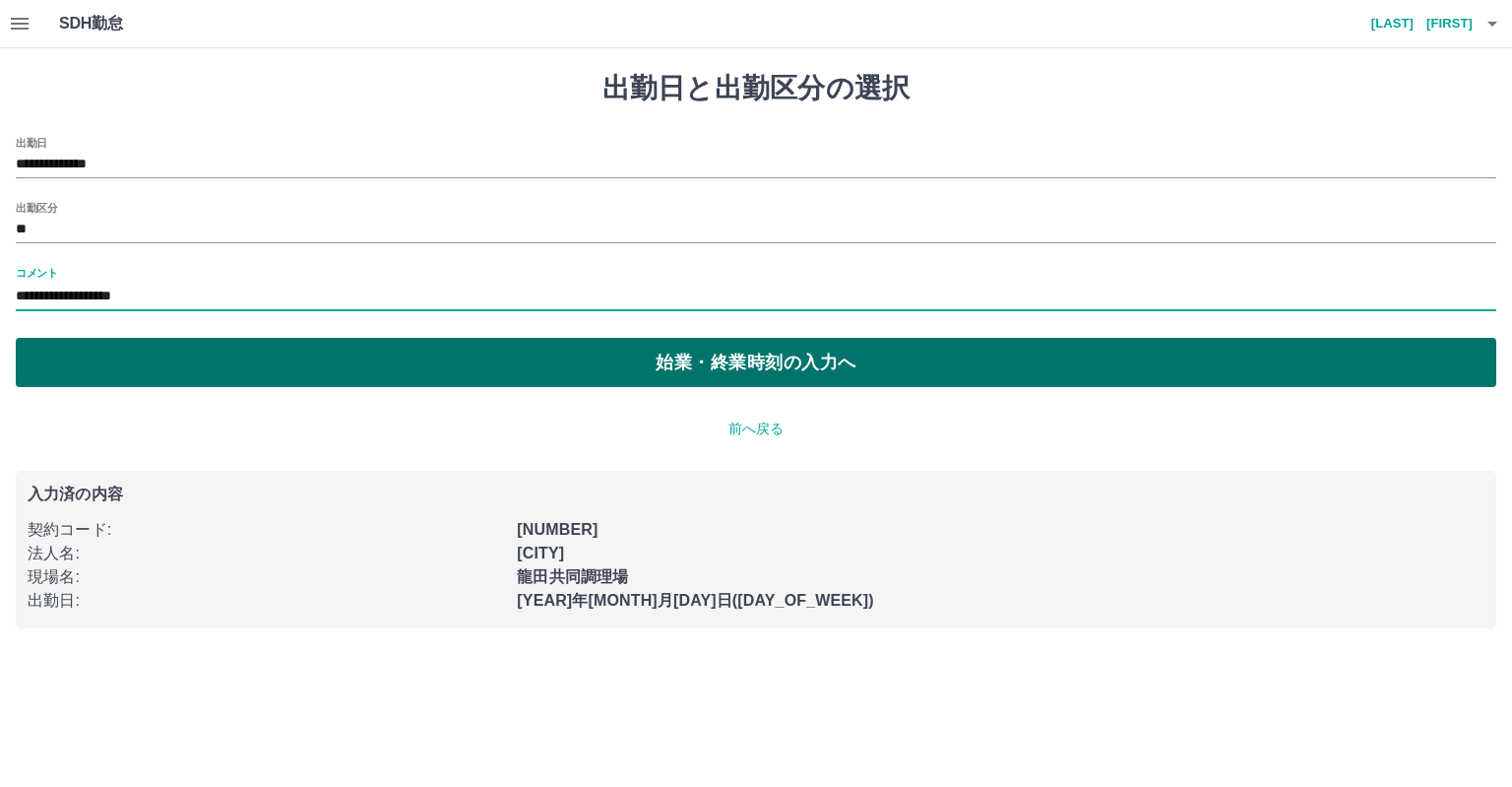 type on "**********" 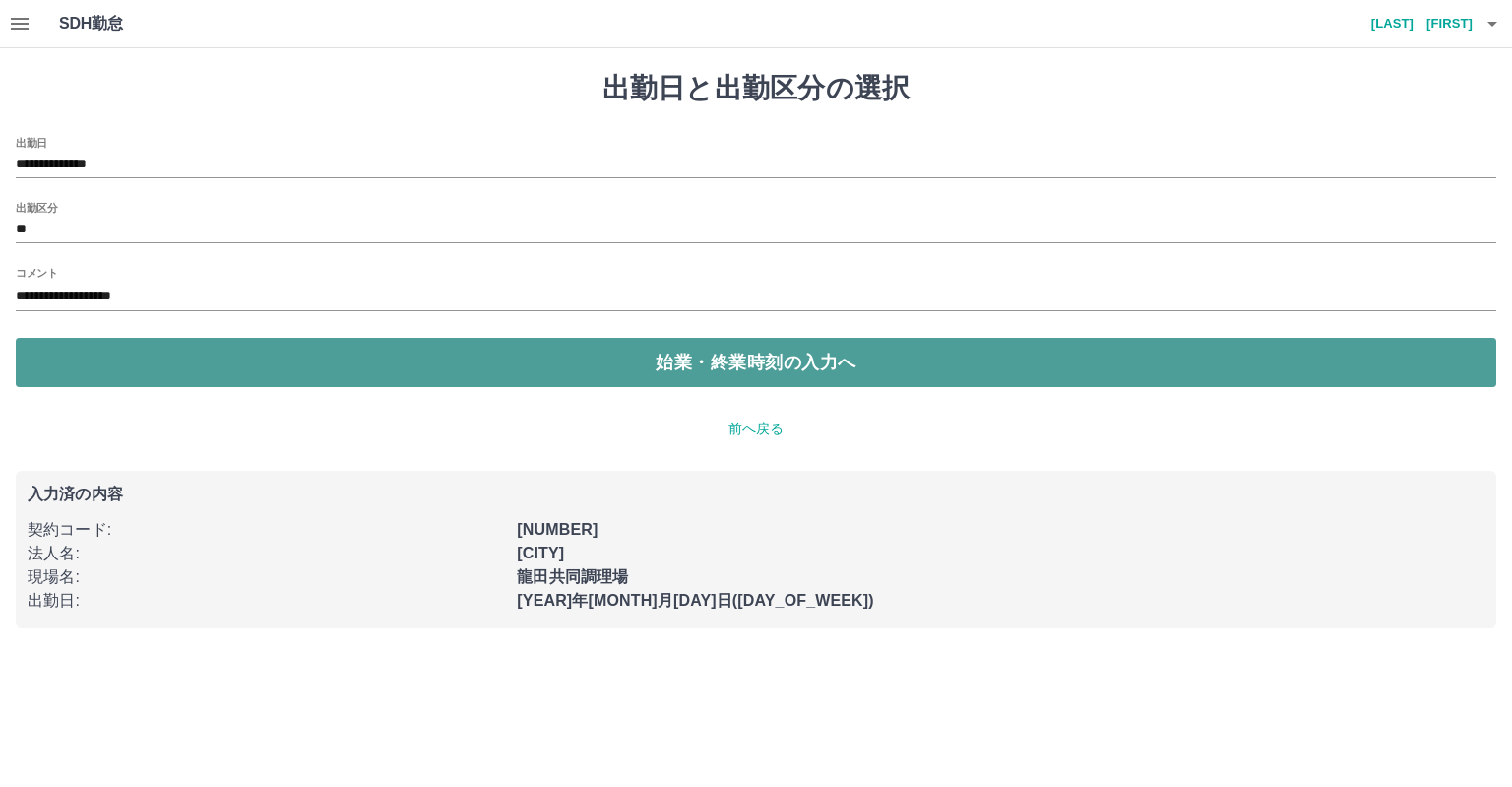 click on "始業・終業時刻の入力へ" at bounding box center [756, 362] 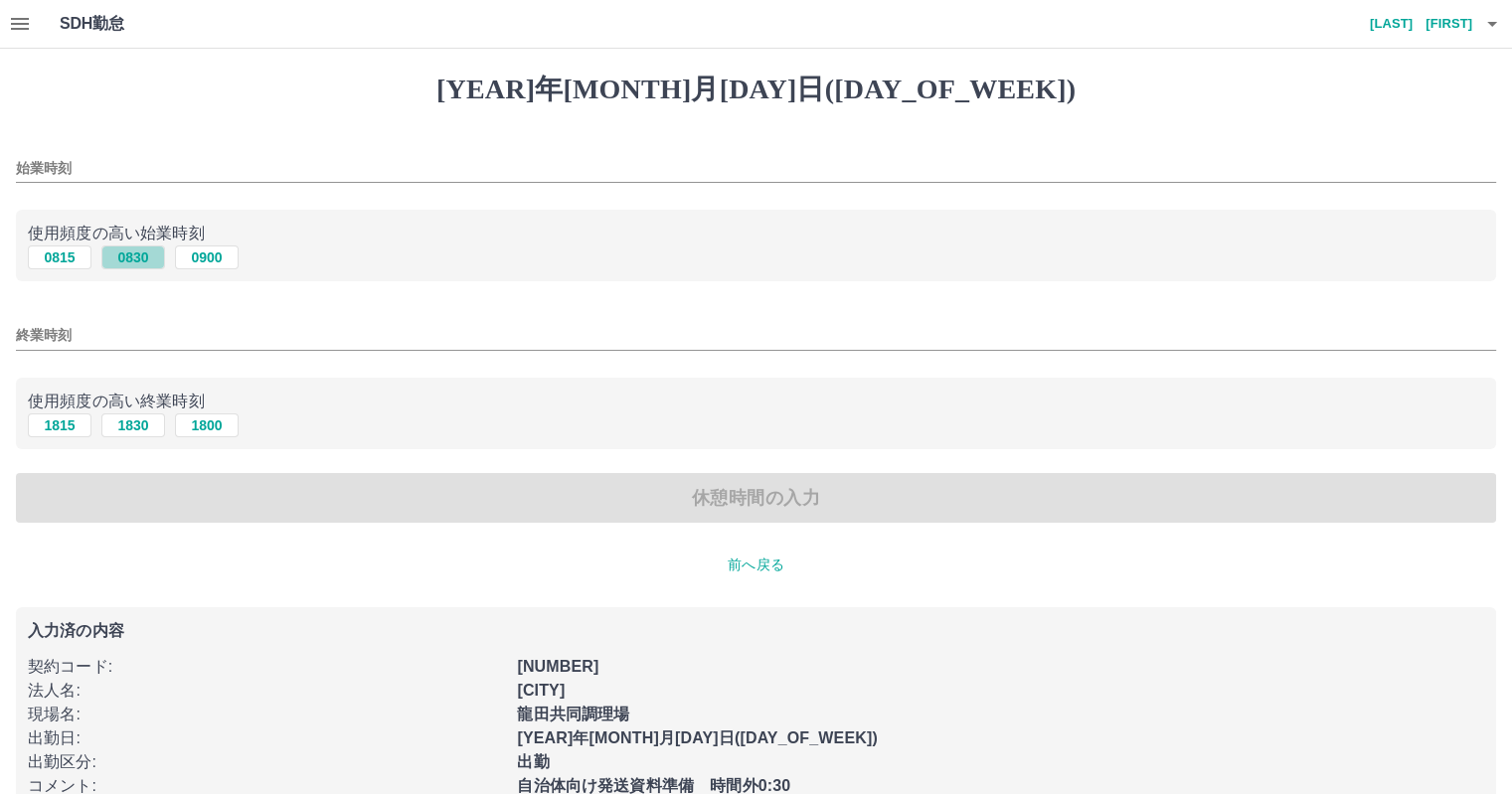 click on "0830" at bounding box center [133, 257] 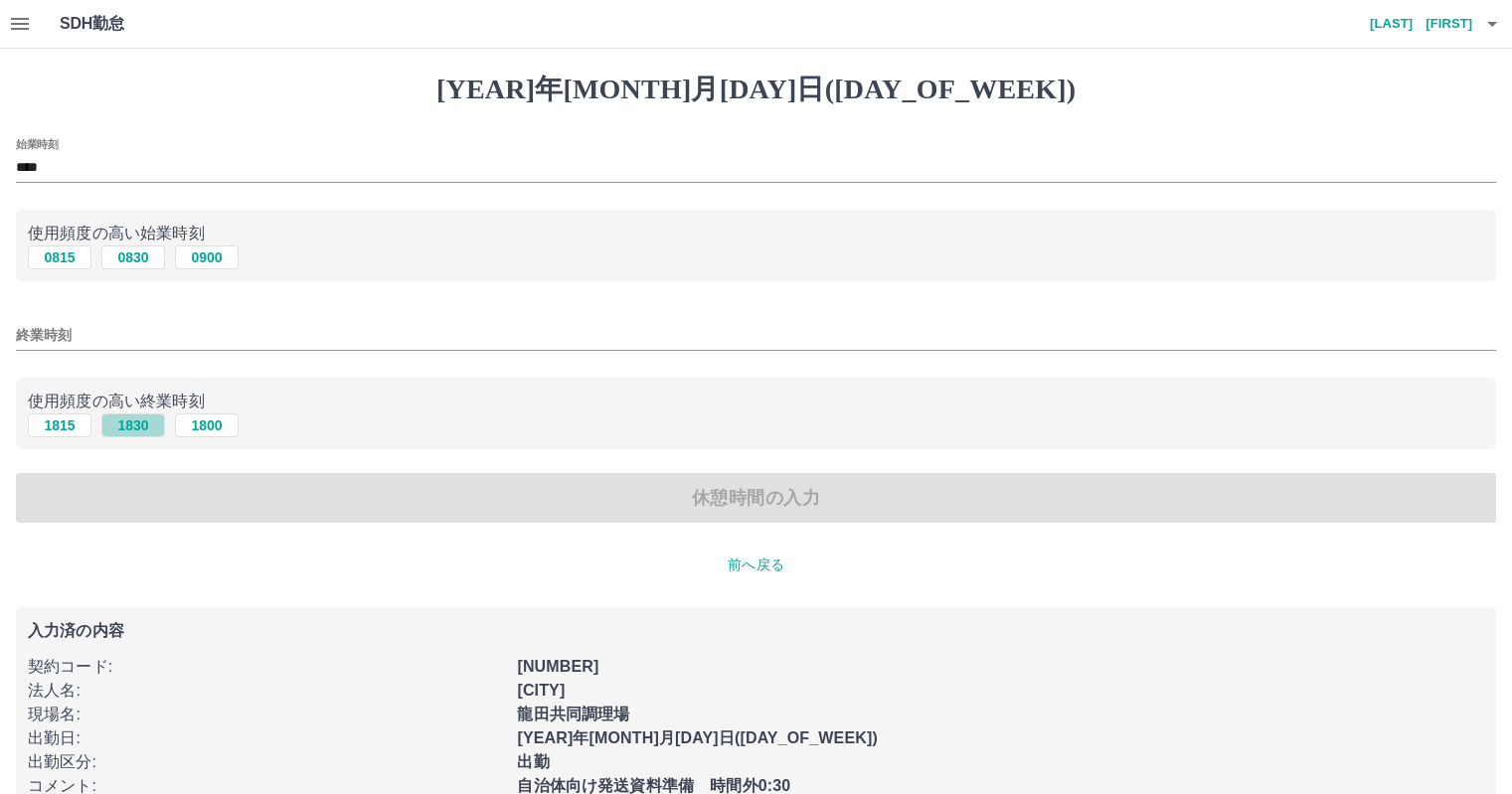click on "1830" at bounding box center [133, 257] 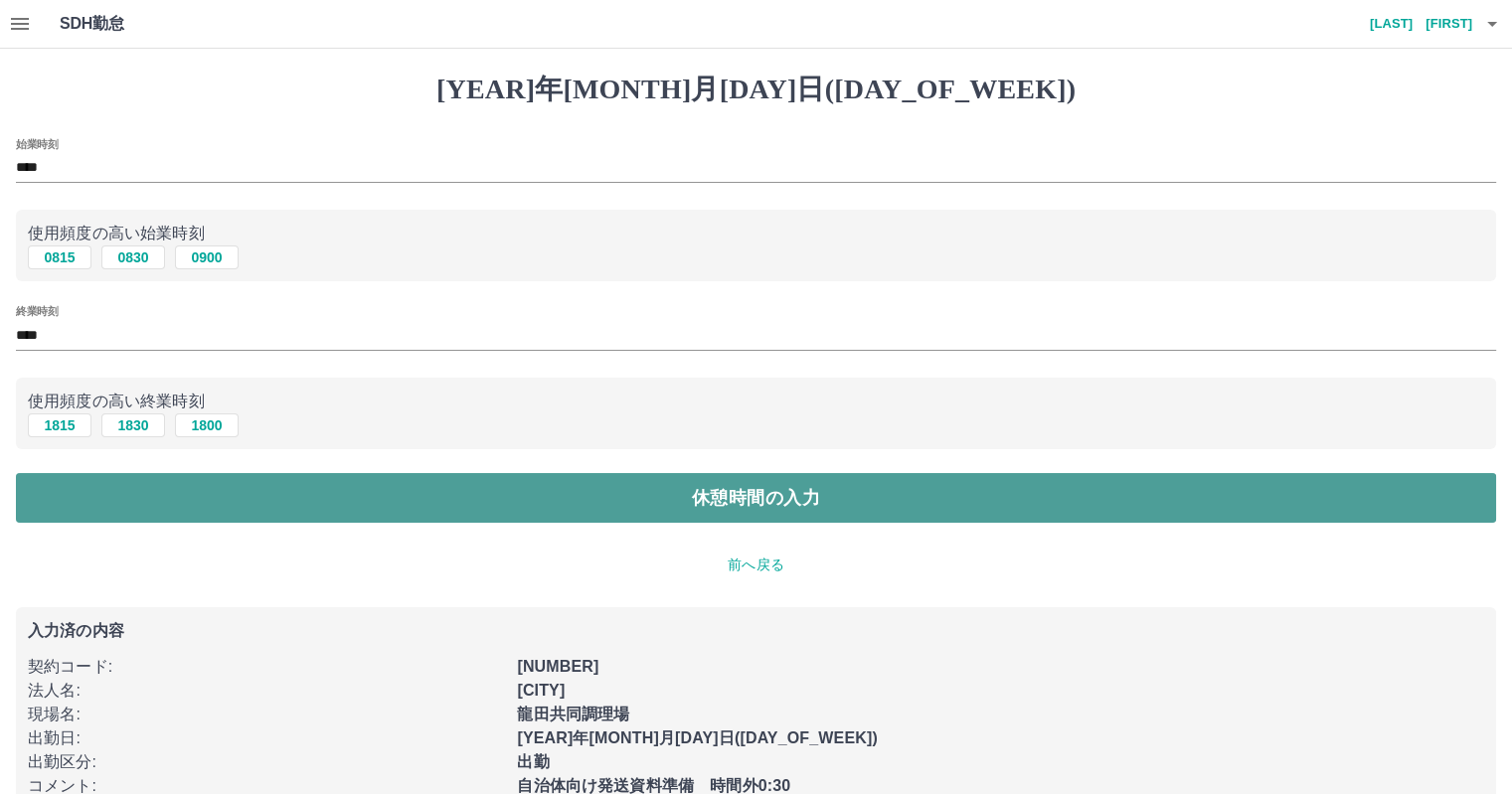 click on "休憩時間の入力" at bounding box center (756, 498) 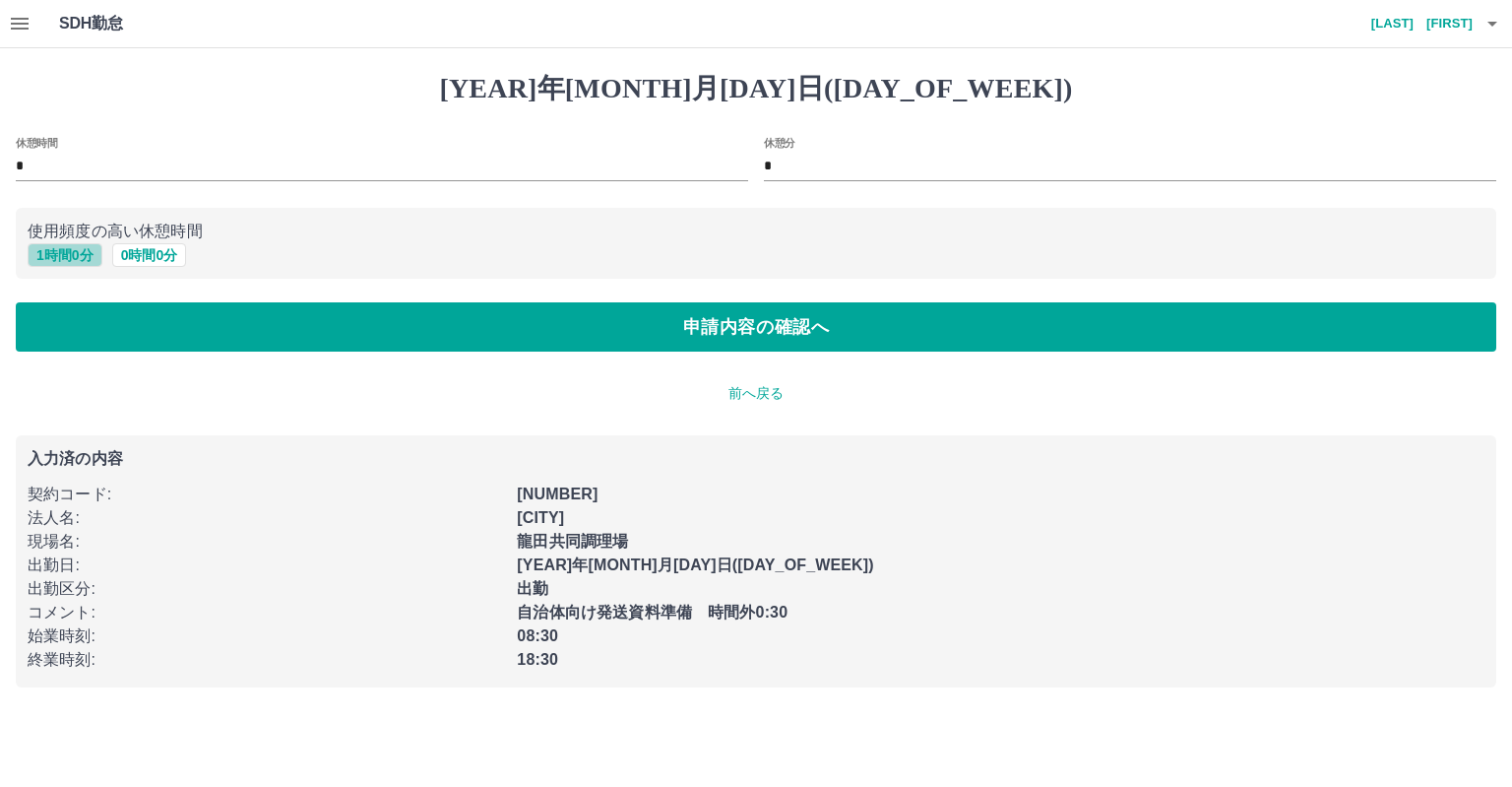 click on "1 時間 0 分" at bounding box center [65, 255] 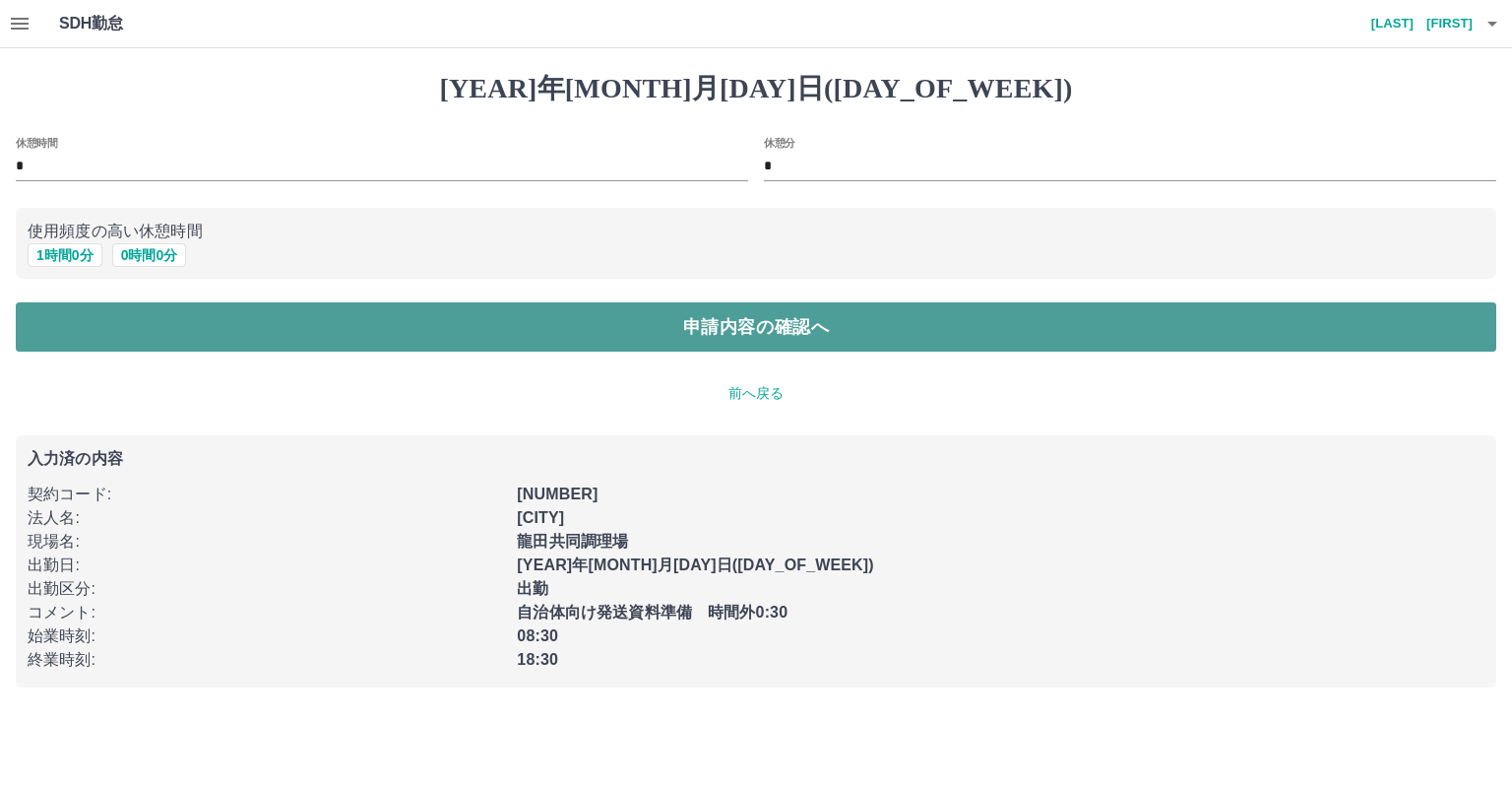 click on "申請内容の確認へ" at bounding box center [756, 327] 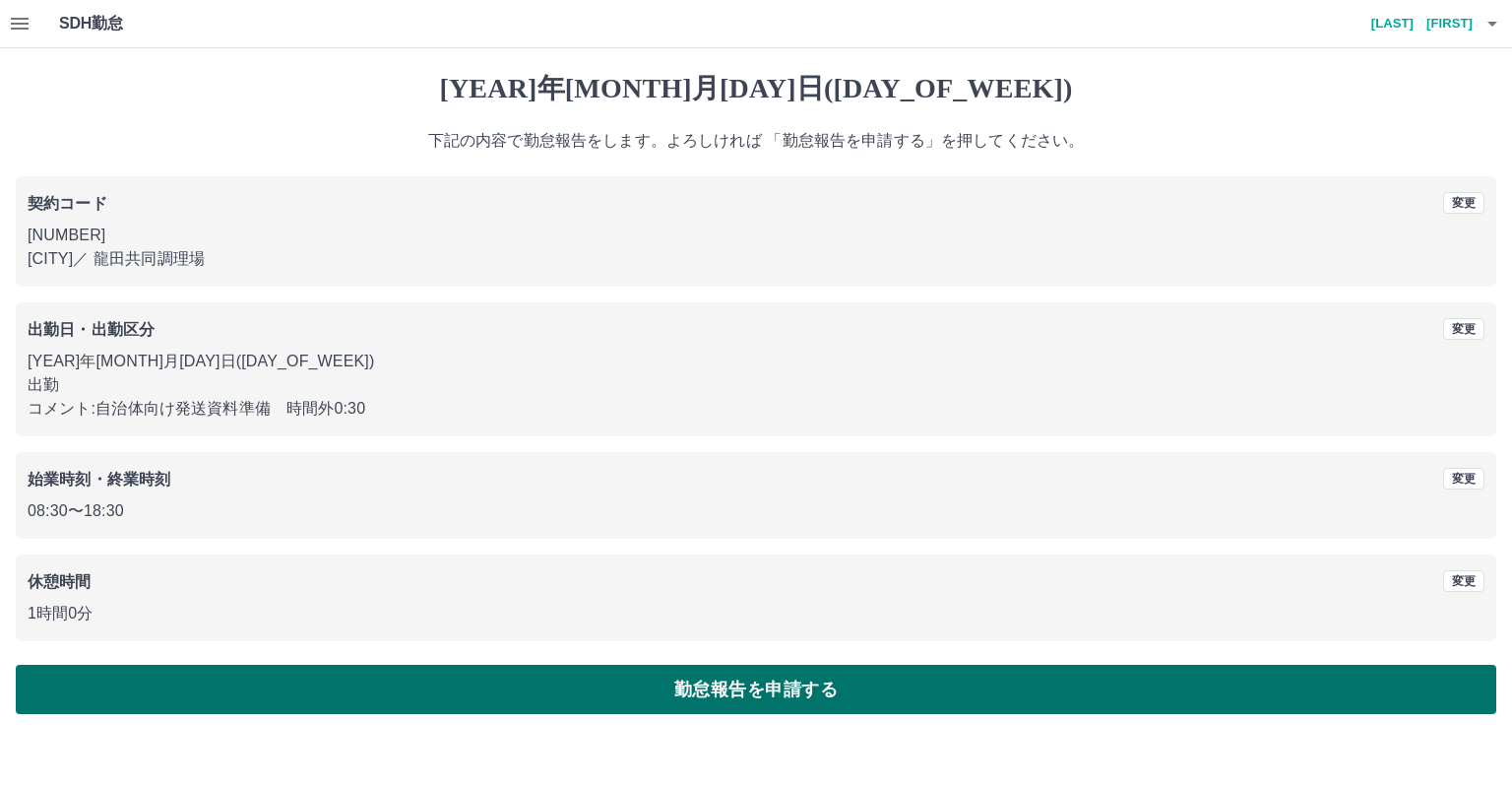 click on "勤怠報告を申請する" at bounding box center (756, 689) 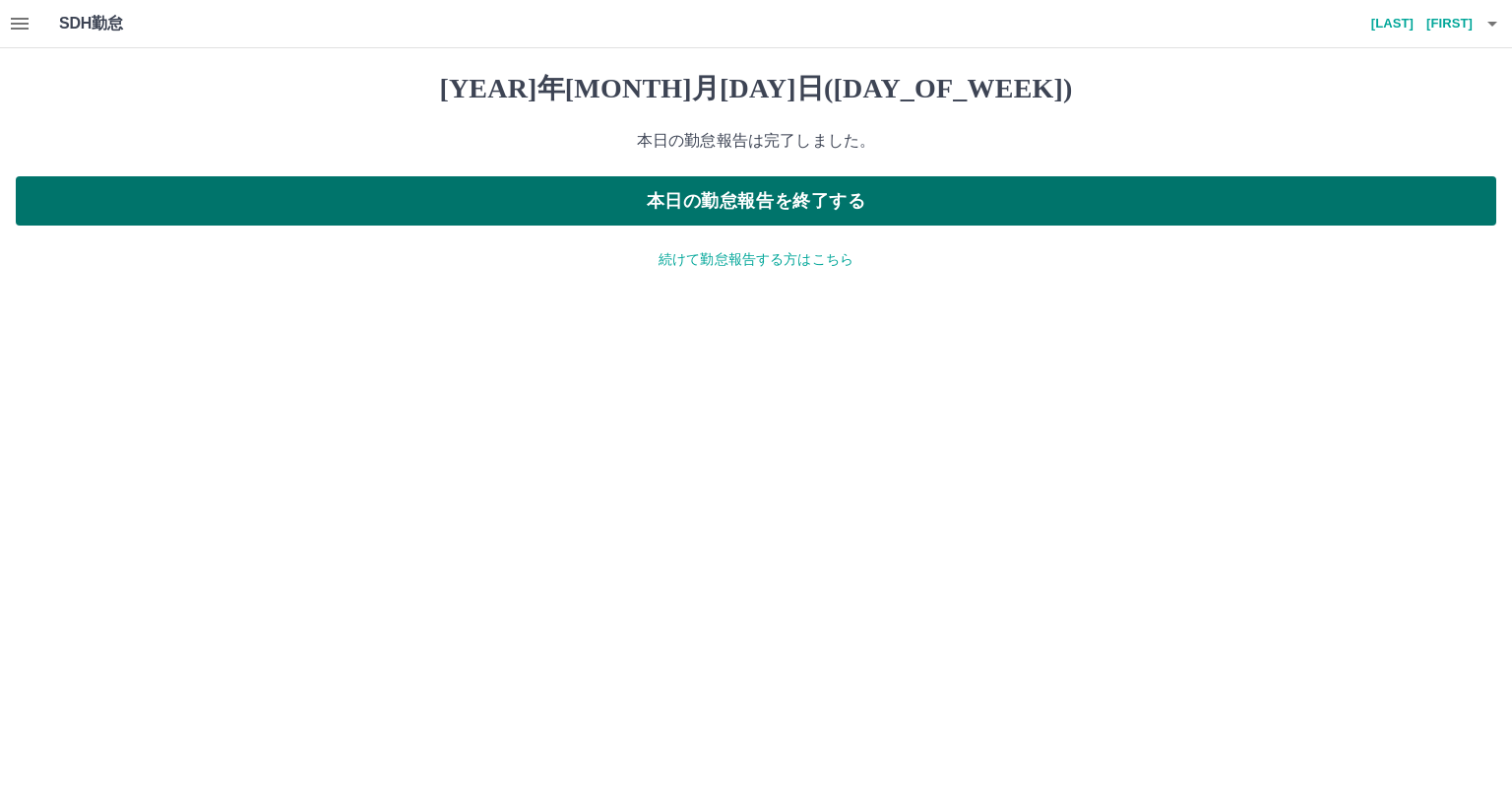 click on "本日の勤怠報告を終了する" at bounding box center [756, 201] 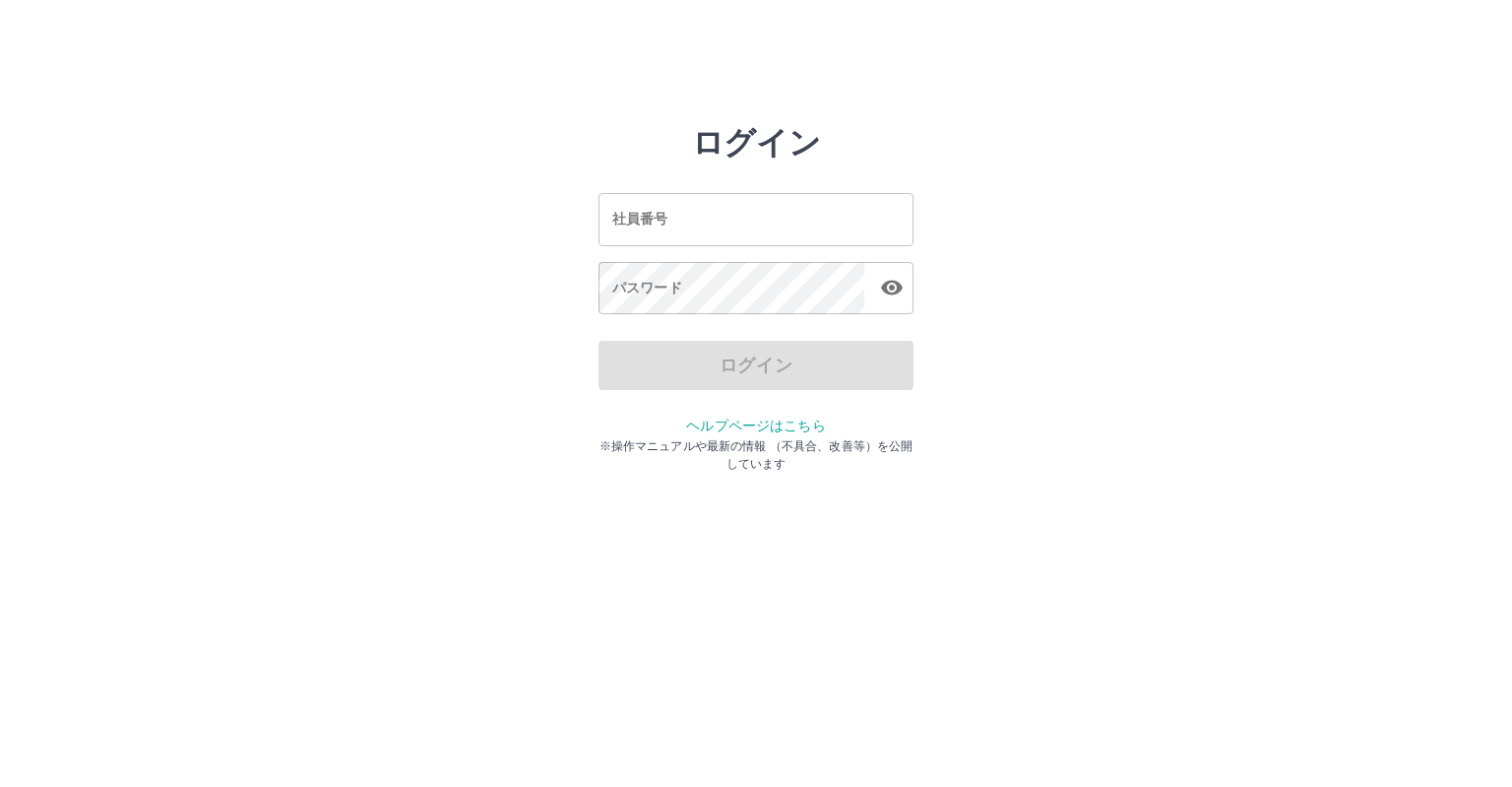scroll, scrollTop: 0, scrollLeft: 0, axis: both 